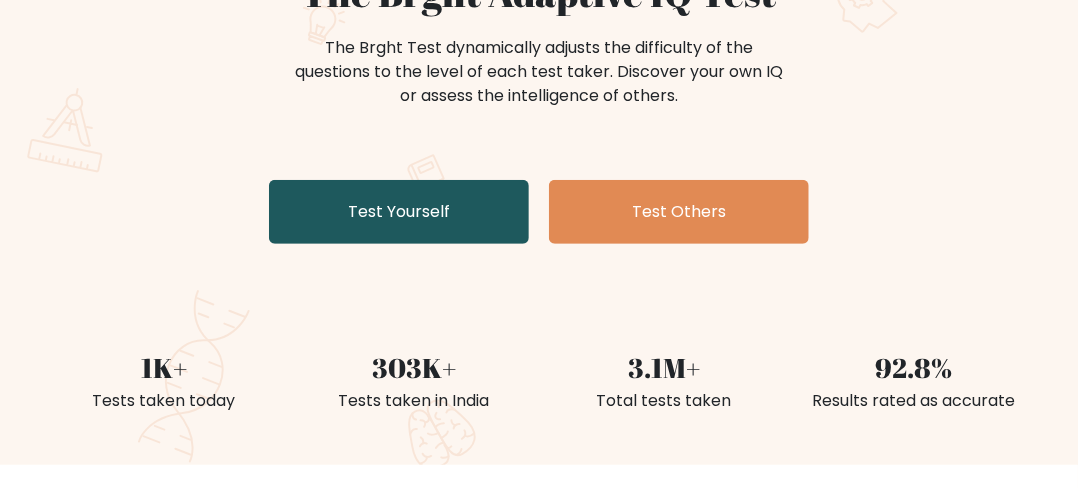 scroll, scrollTop: 300, scrollLeft: 0, axis: vertical 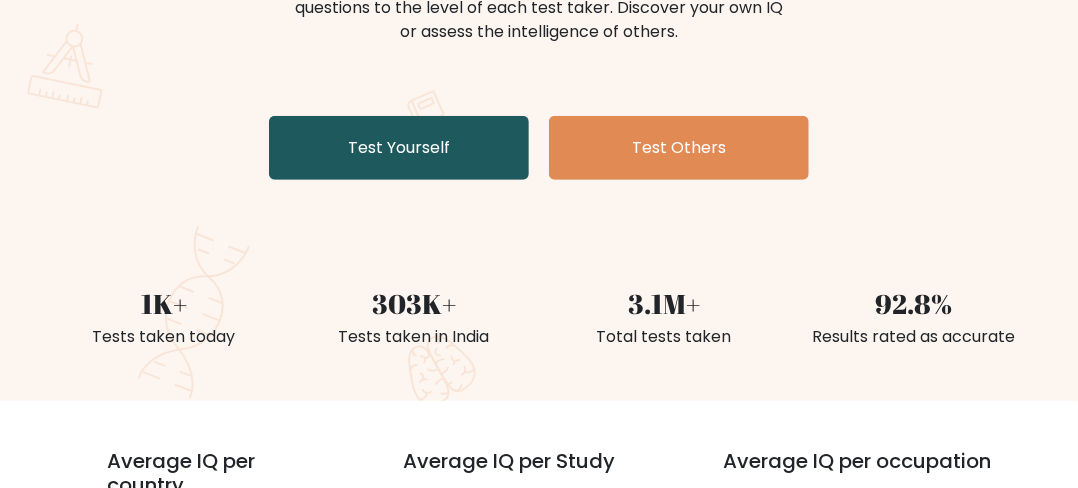 click on "Test Yourself" at bounding box center (399, 148) 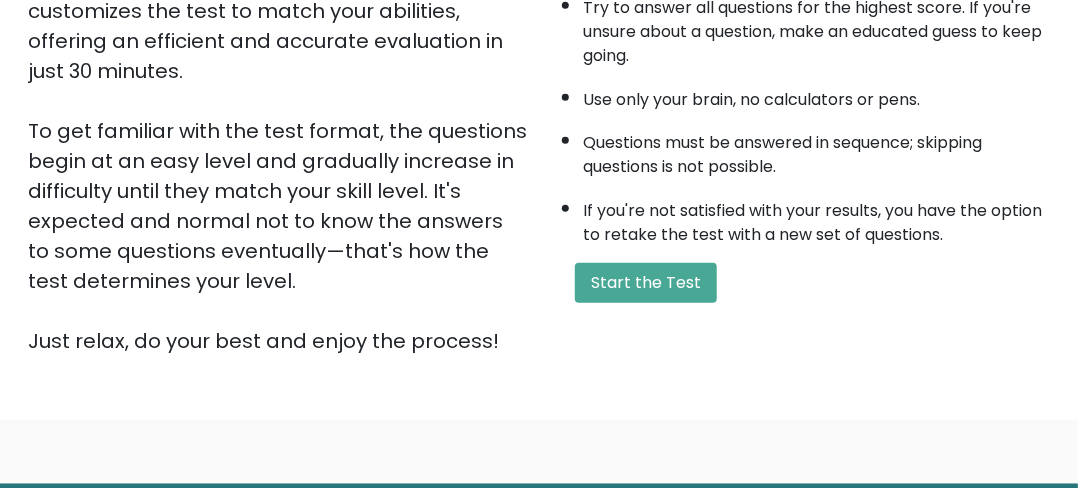 scroll, scrollTop: 400, scrollLeft: 0, axis: vertical 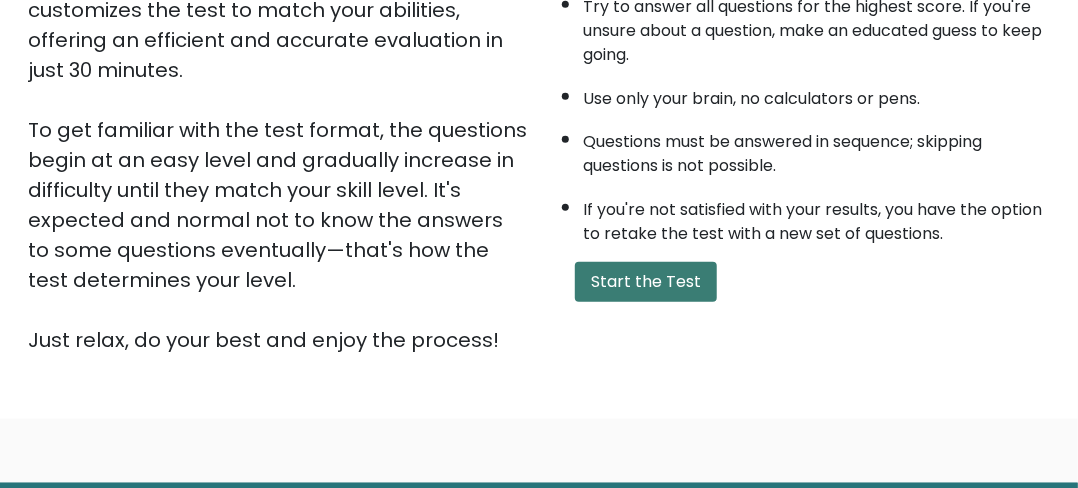click on "Start the Test" at bounding box center (646, 282) 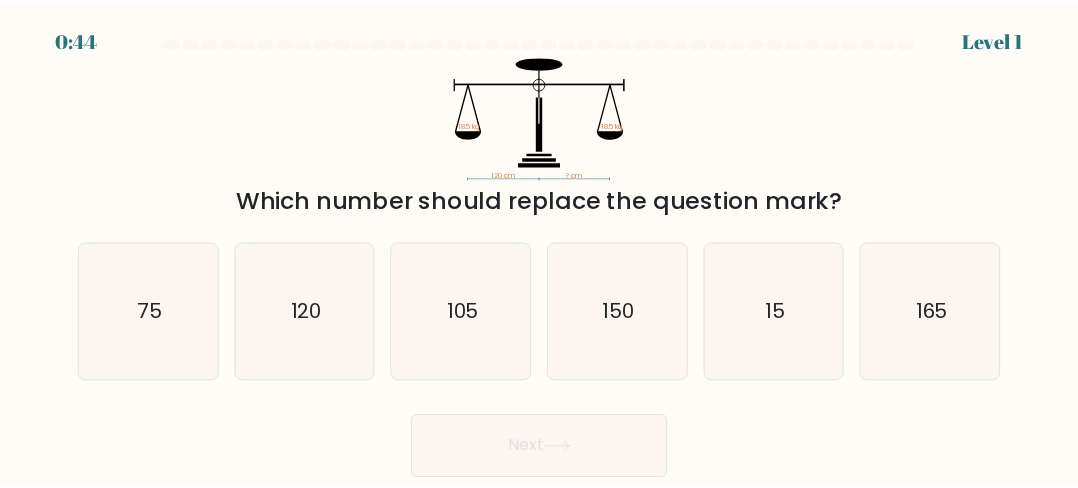 scroll, scrollTop: 0, scrollLeft: 0, axis: both 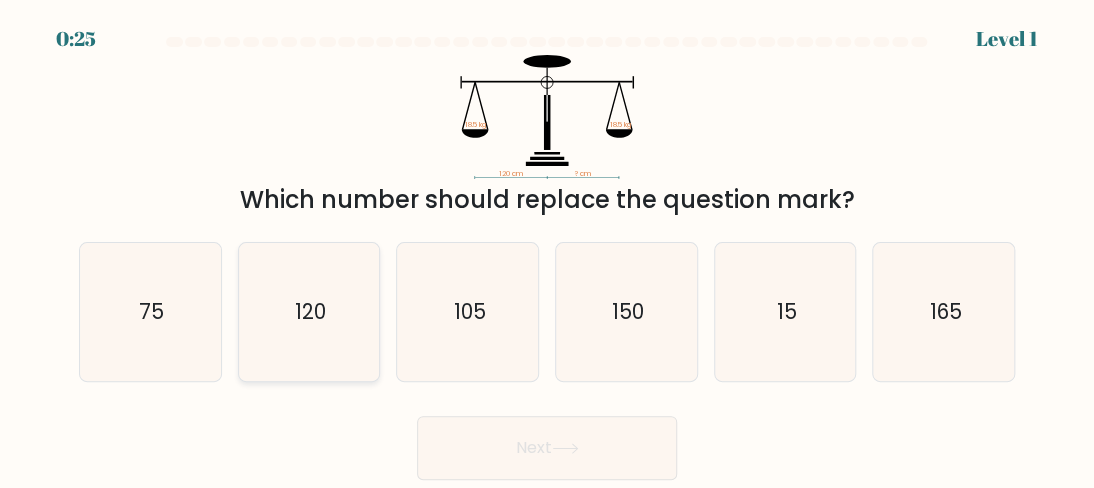 click on "120" 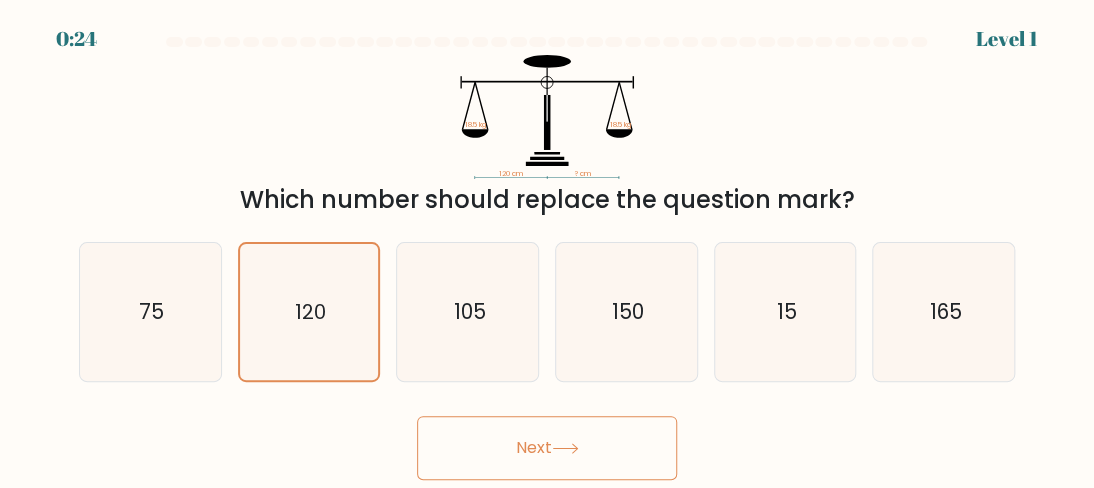 click 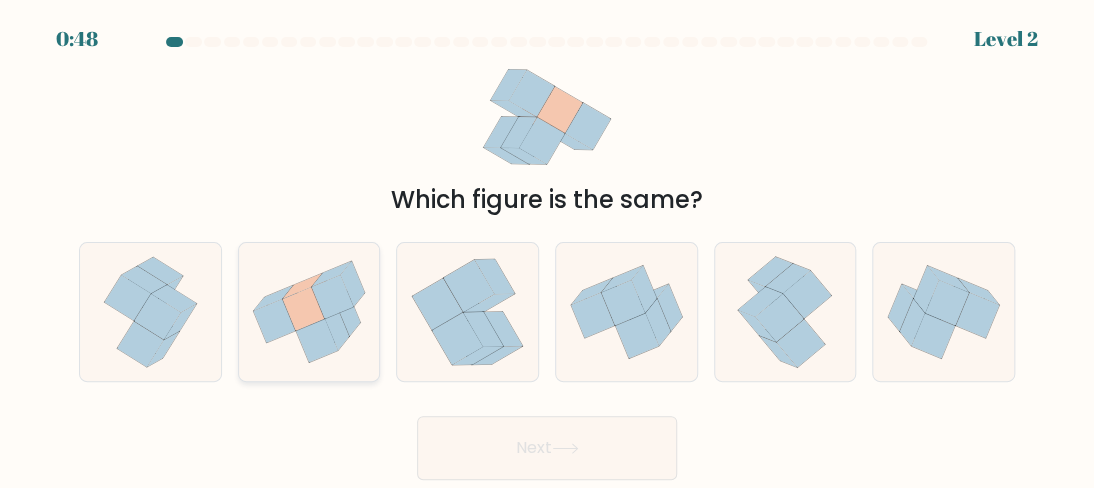 click 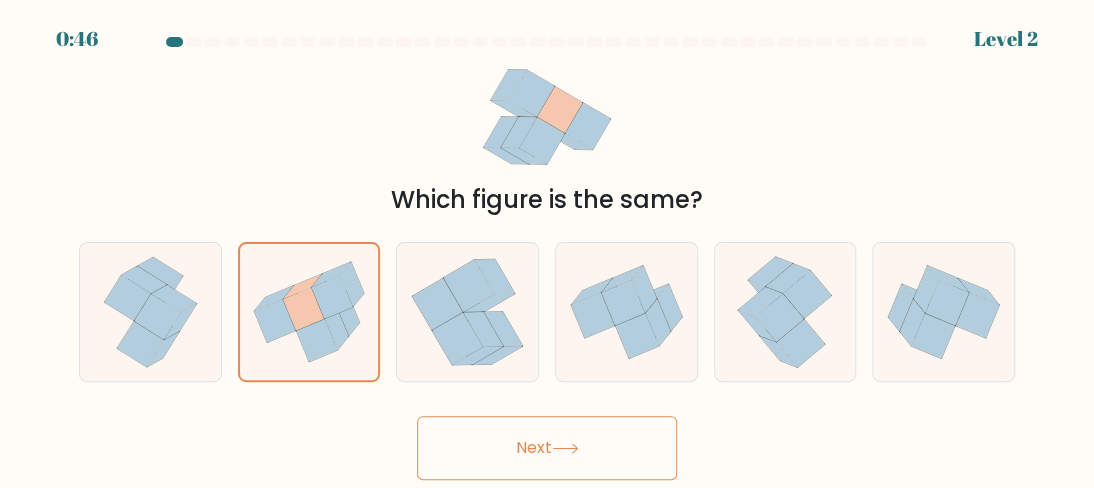 click on "Next" at bounding box center [547, 448] 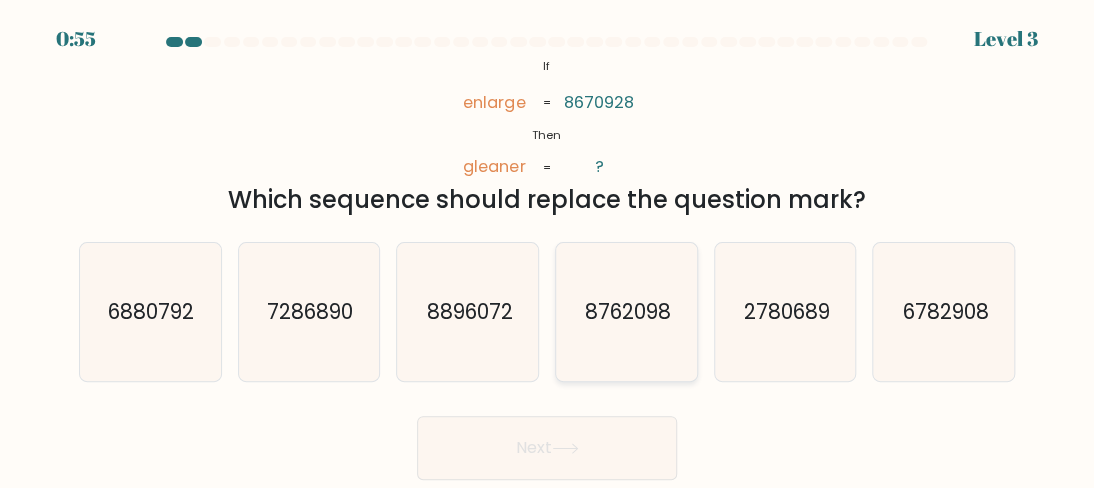 click on "8762098" 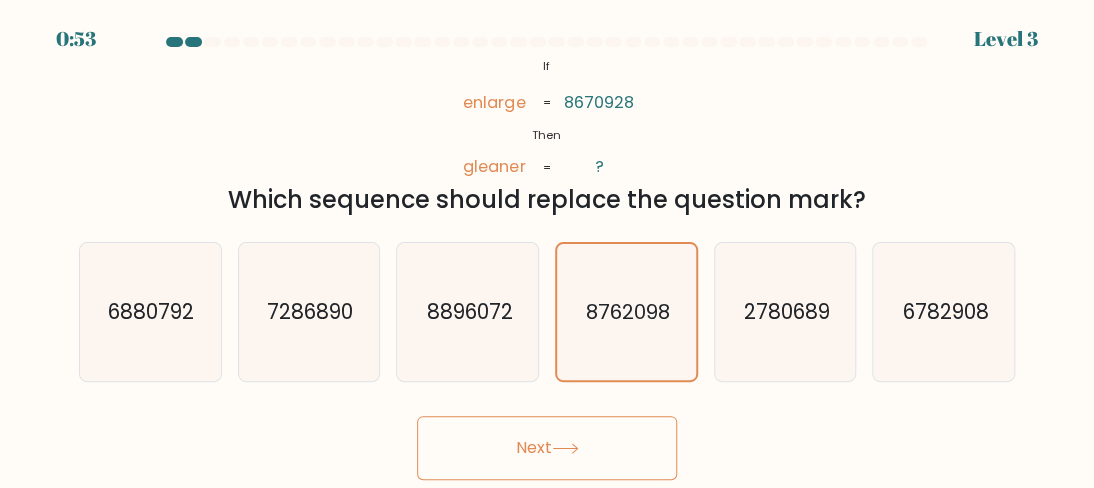 click on "Next" at bounding box center (547, 448) 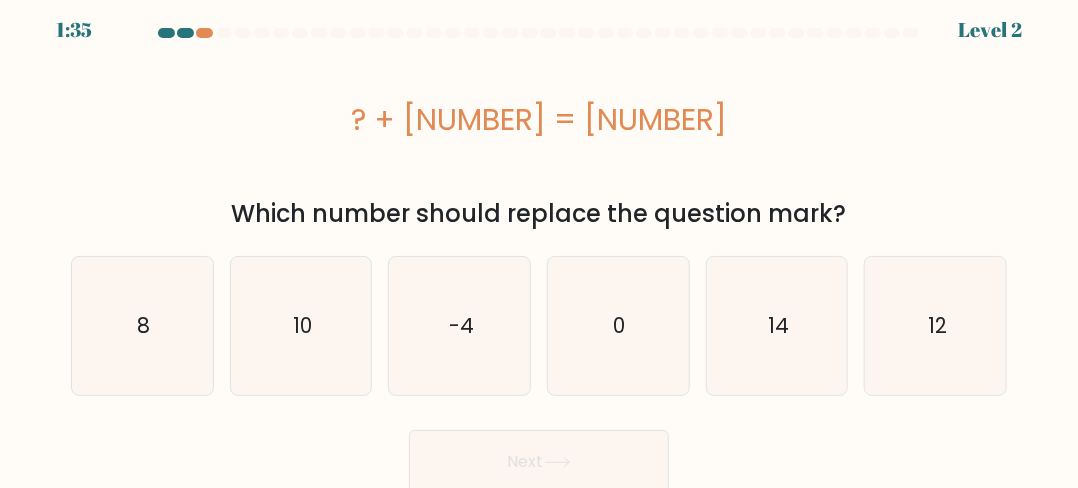 scroll, scrollTop: 14, scrollLeft: 0, axis: vertical 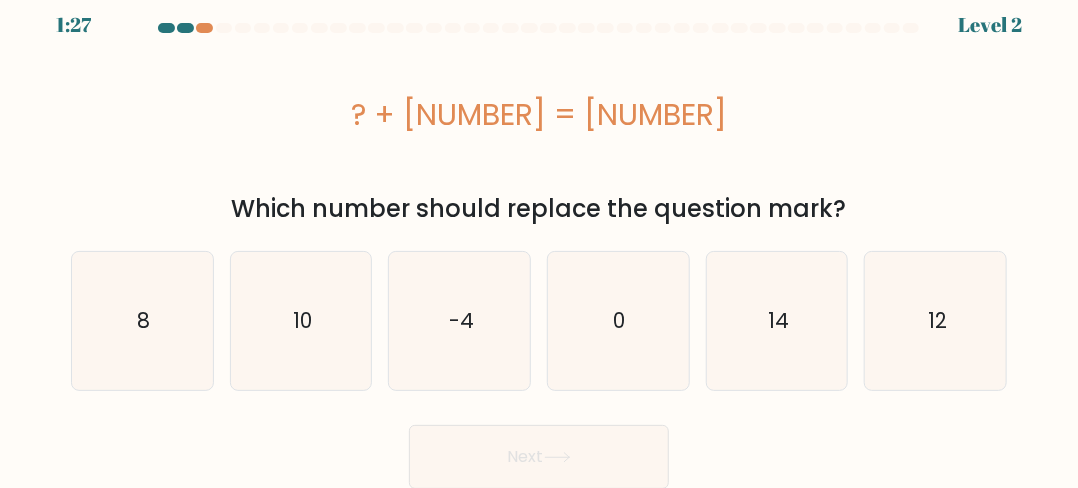 type 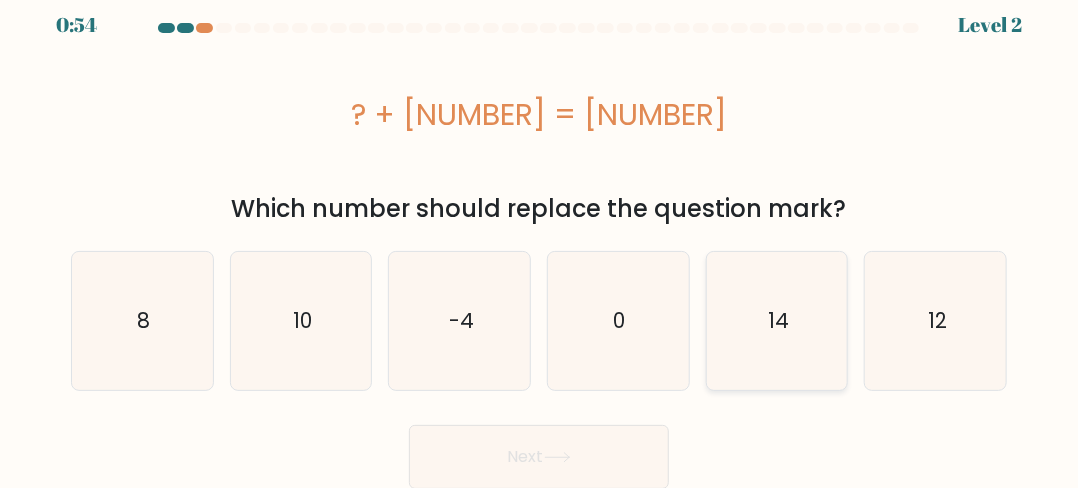 click on "14" 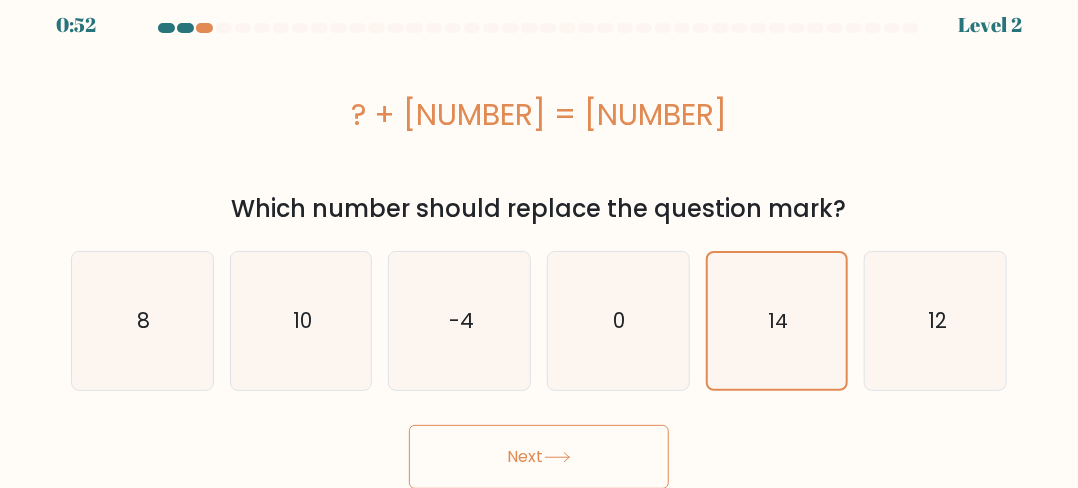click on "Next" at bounding box center (539, 457) 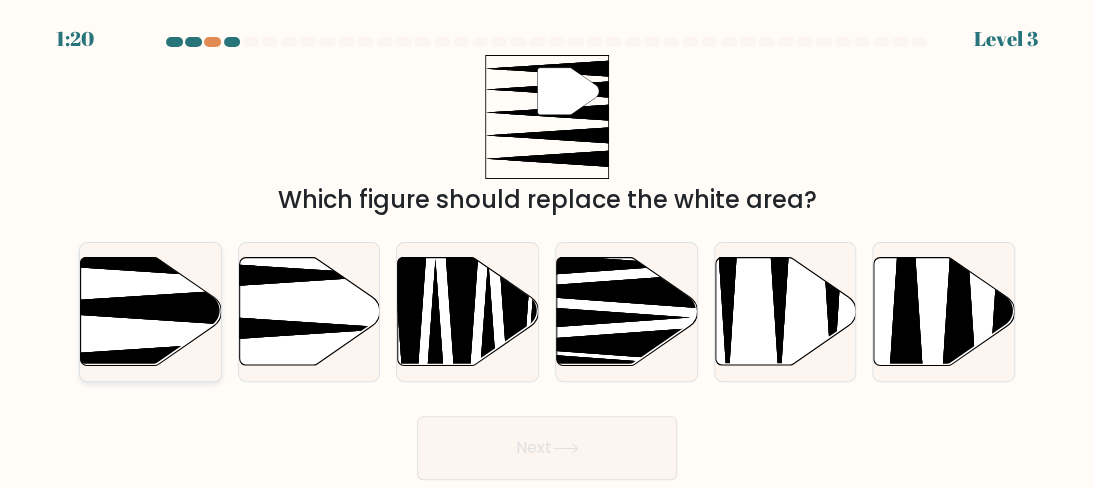 click 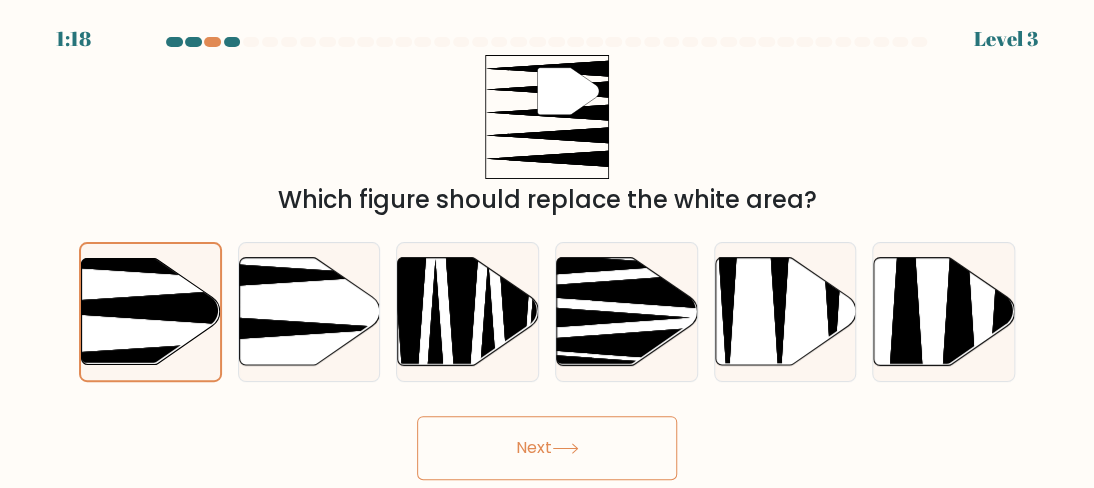 click on "Next" at bounding box center [547, 448] 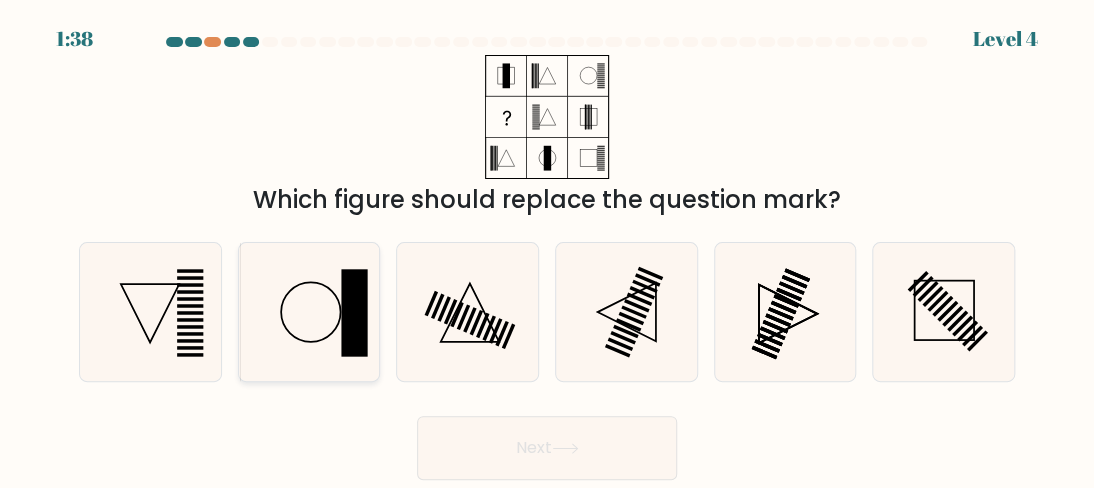 click 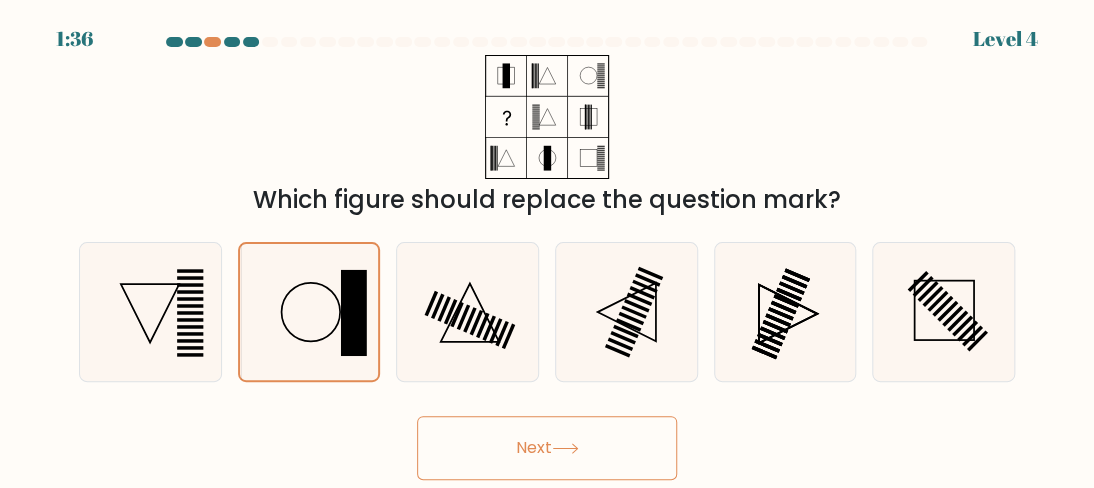 click on "Next" at bounding box center (547, 448) 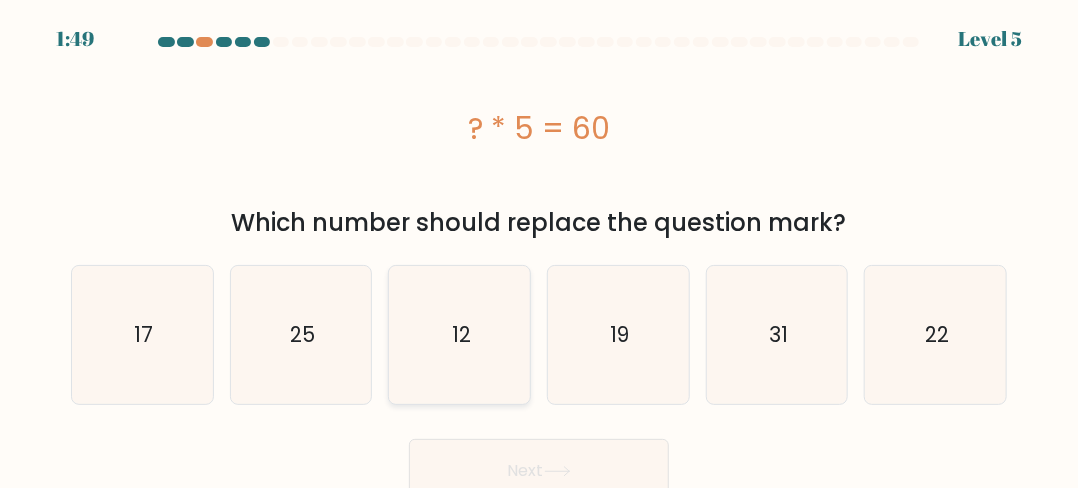 click on "12" 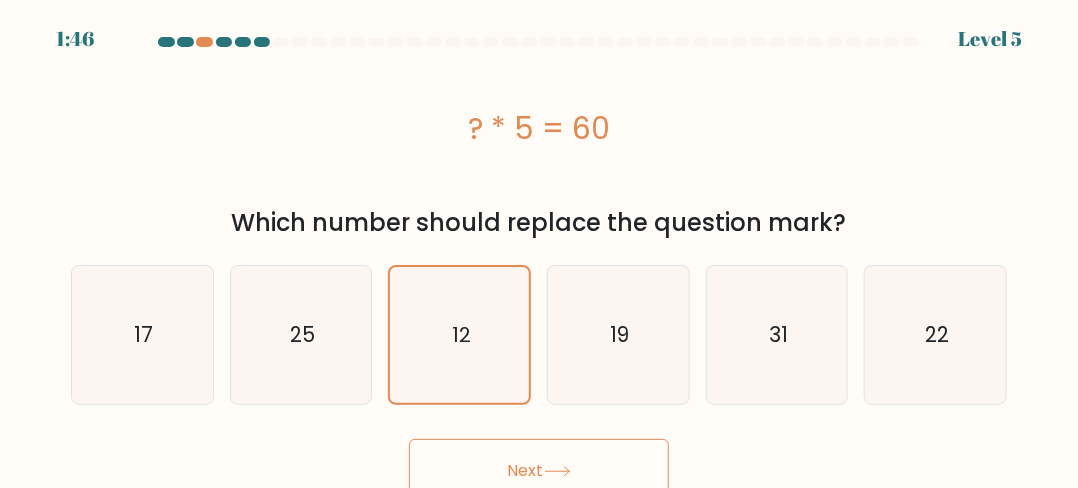 click on "Next" at bounding box center [539, 471] 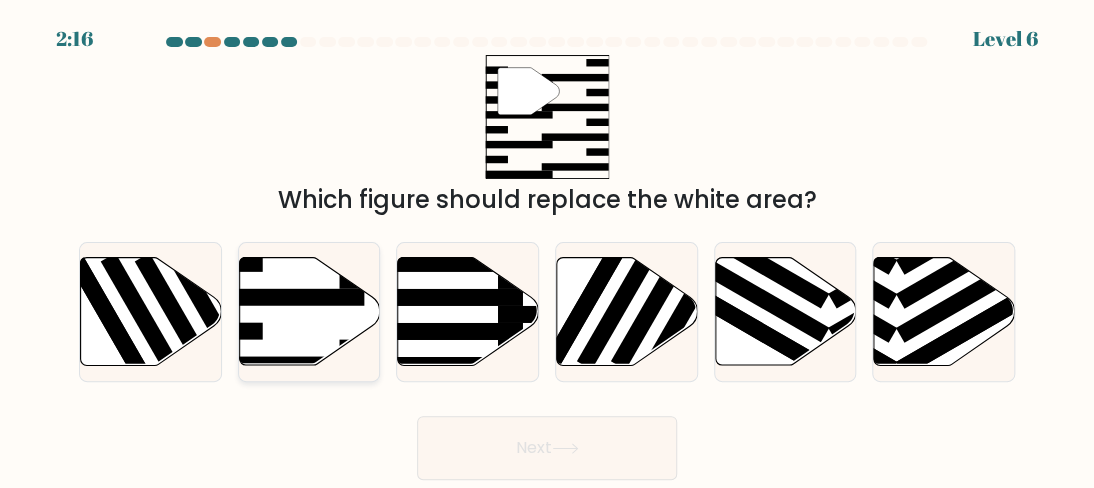 click 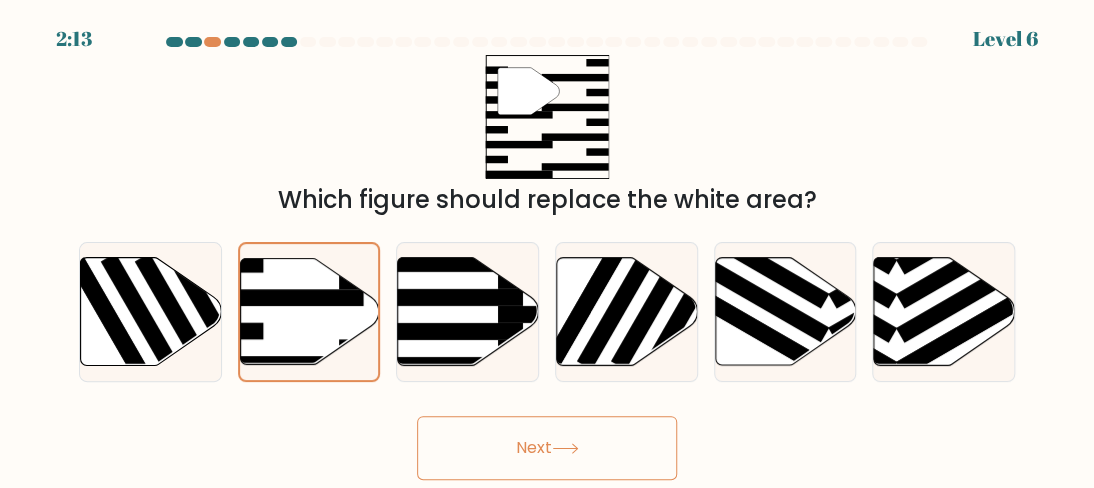 click on "Next" at bounding box center (547, 448) 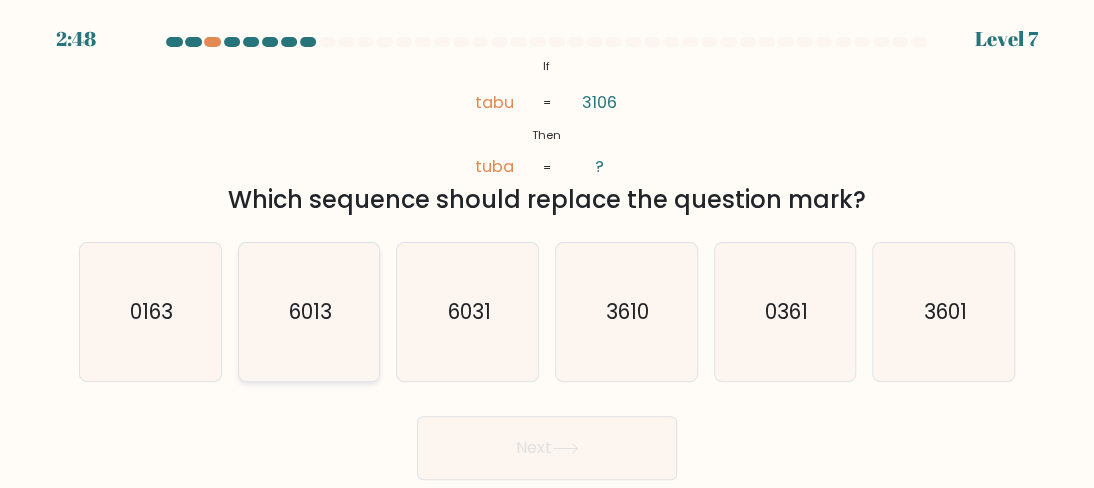click on "6013" 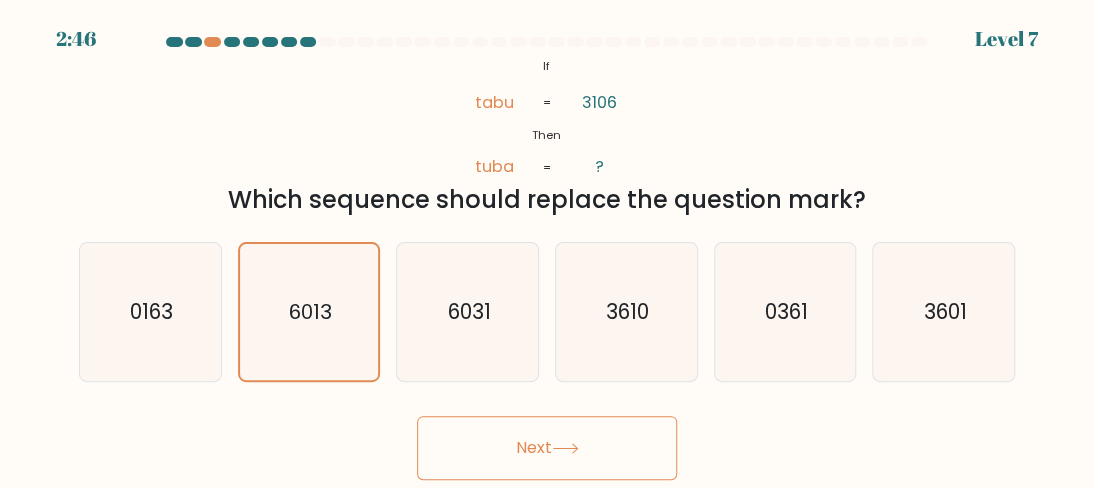 click on "Next" at bounding box center [547, 448] 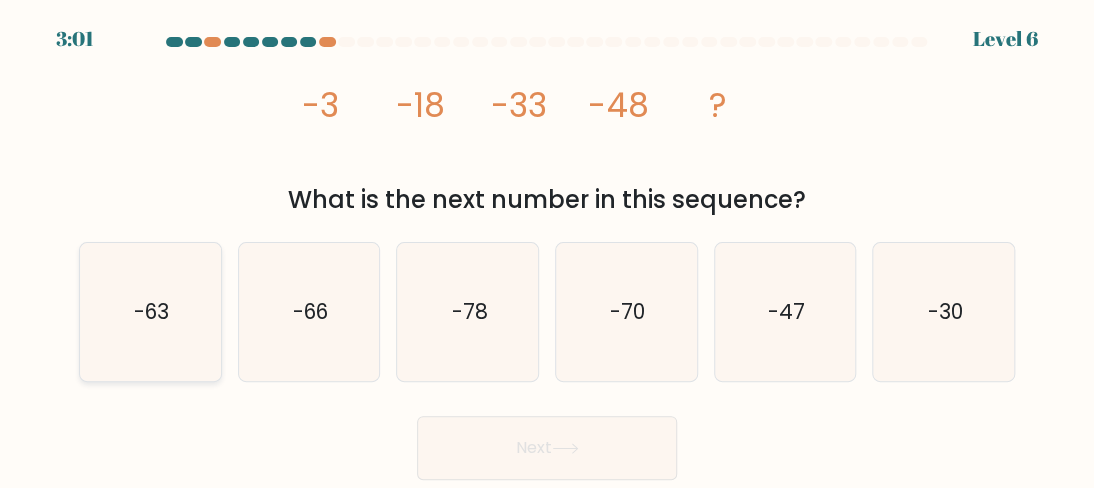 click on "-63" 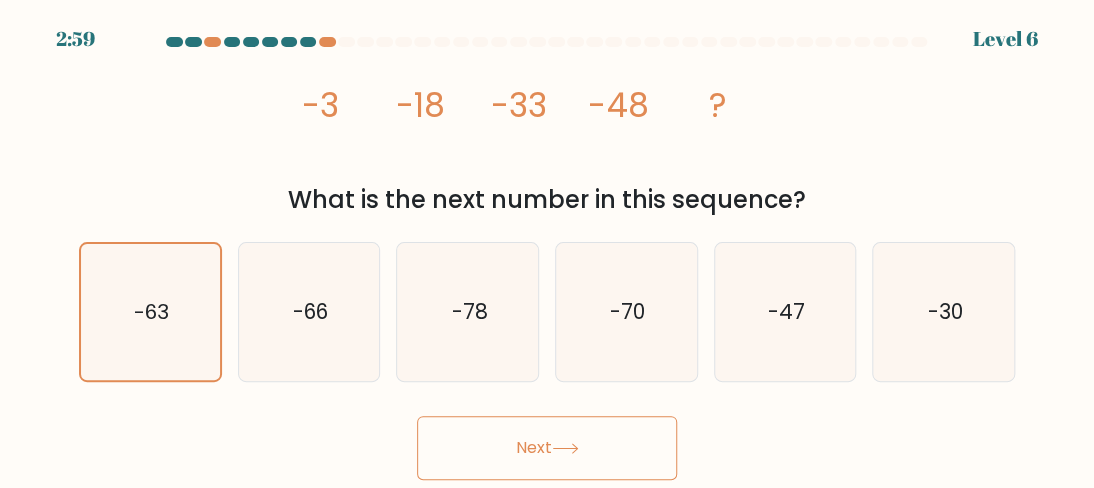 click on "Next" at bounding box center [547, 448] 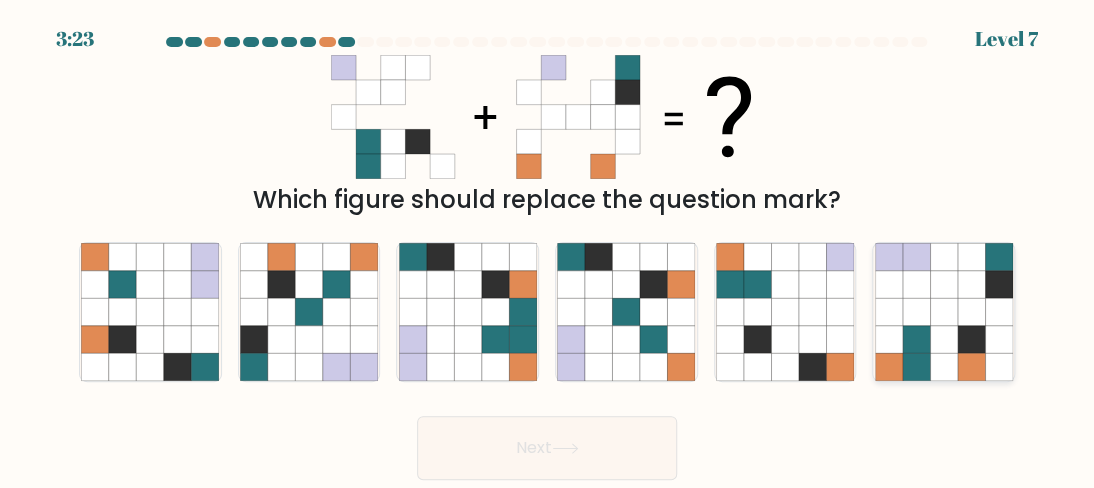click 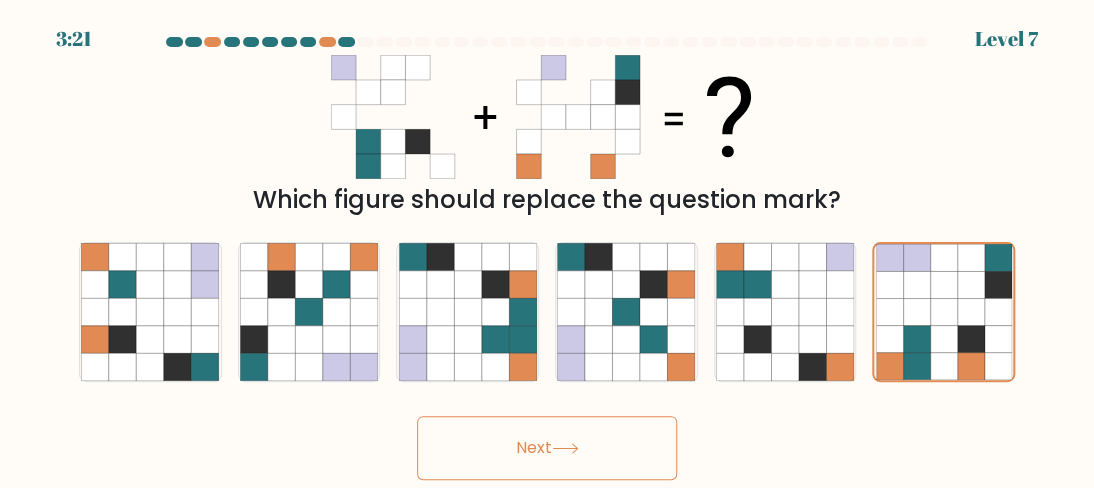 click on "Next" at bounding box center (547, 448) 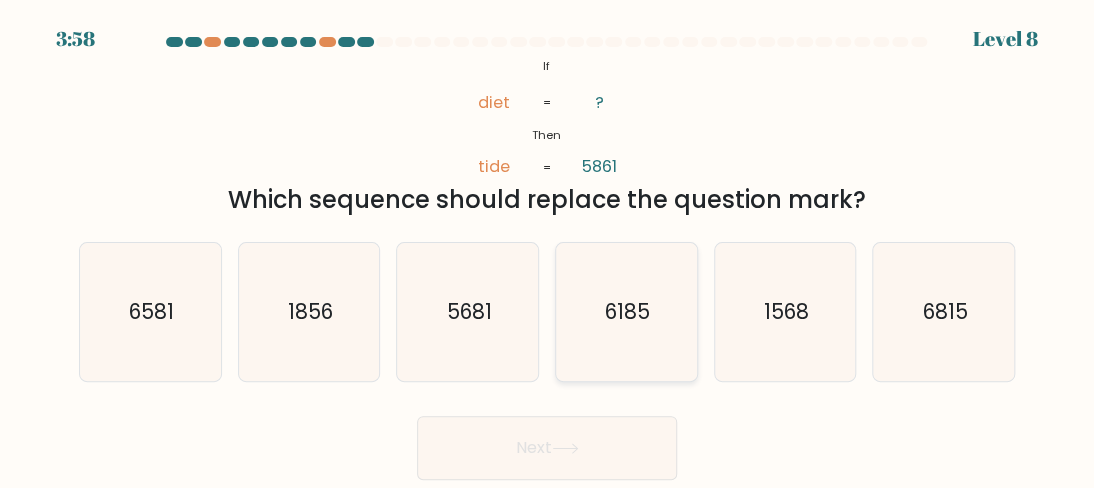 click on "6185" 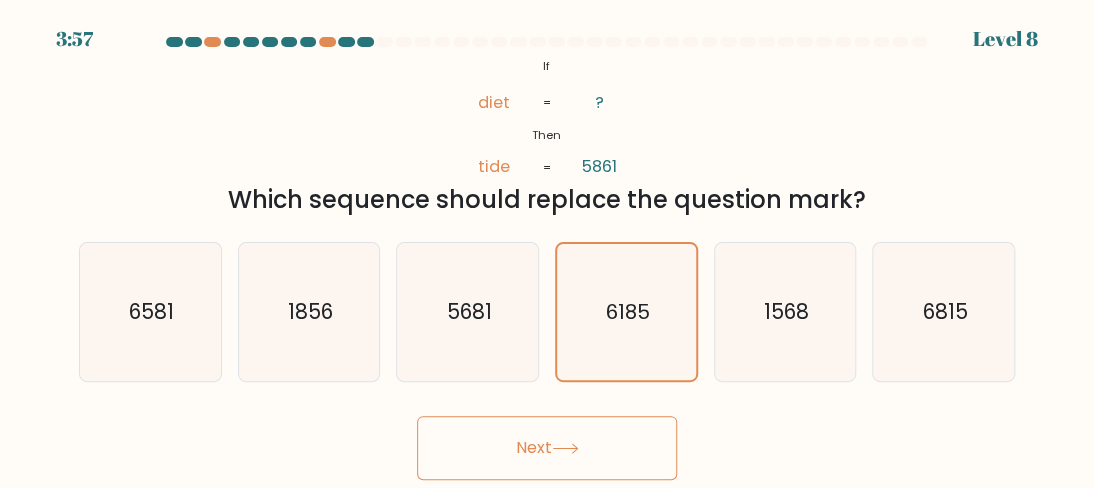 click on "Next" at bounding box center [547, 448] 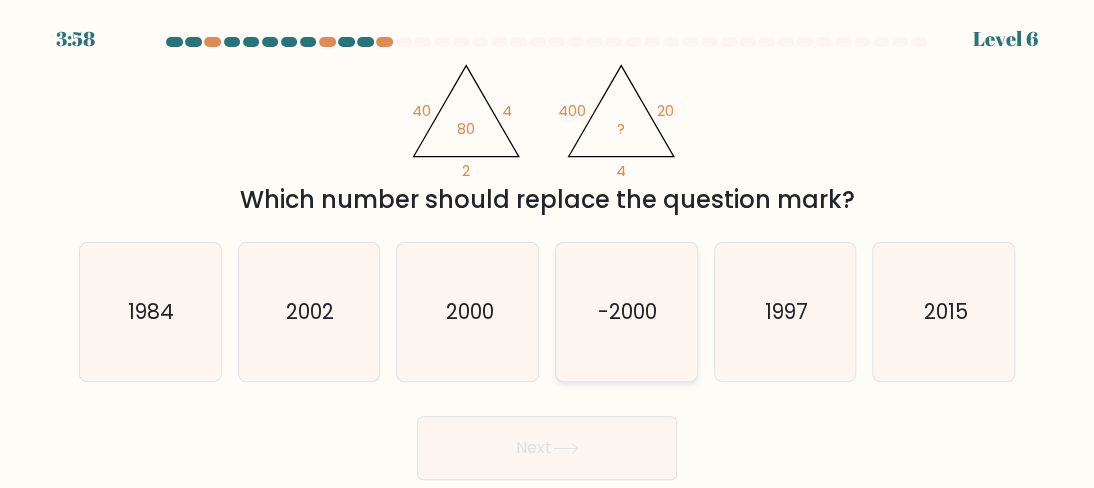 click on "-2000" 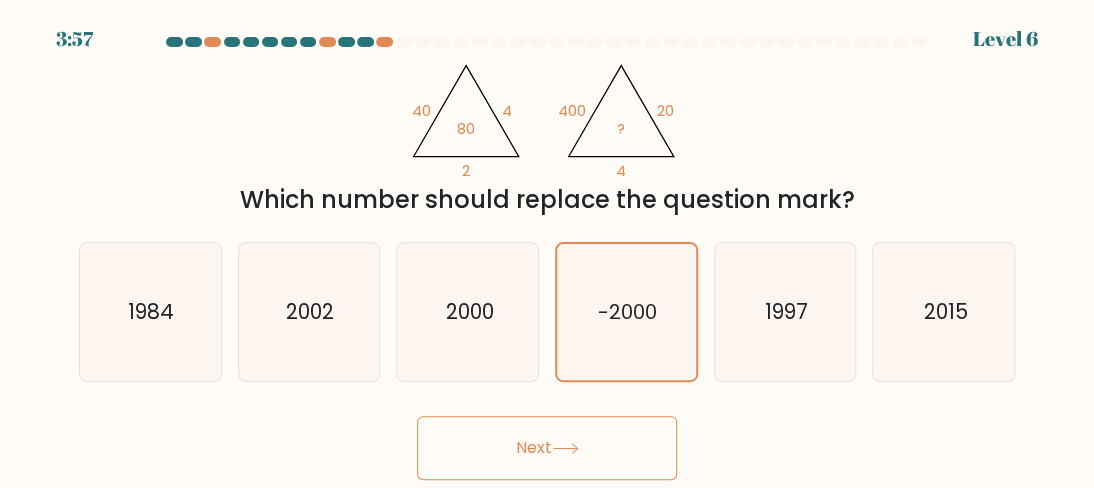 click on "Next" at bounding box center (547, 448) 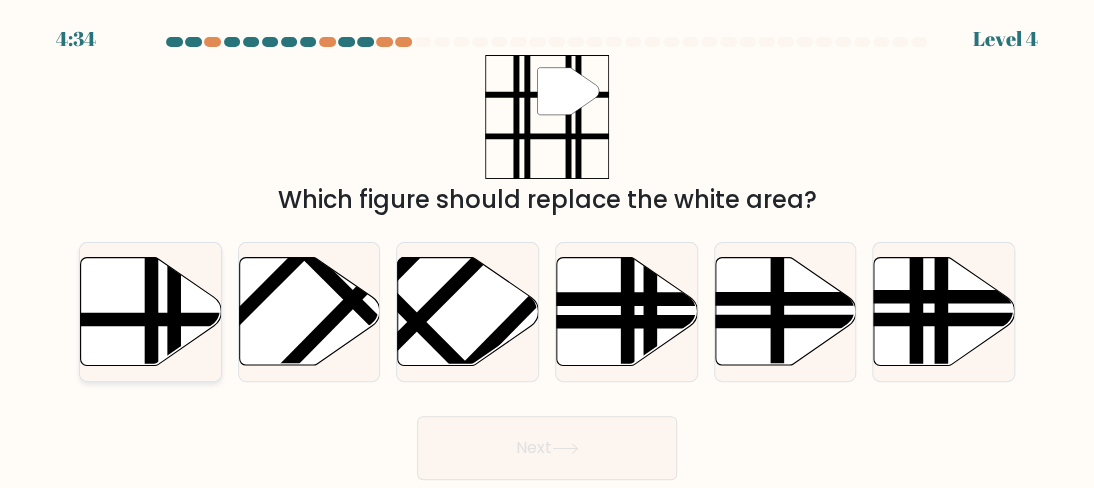 click 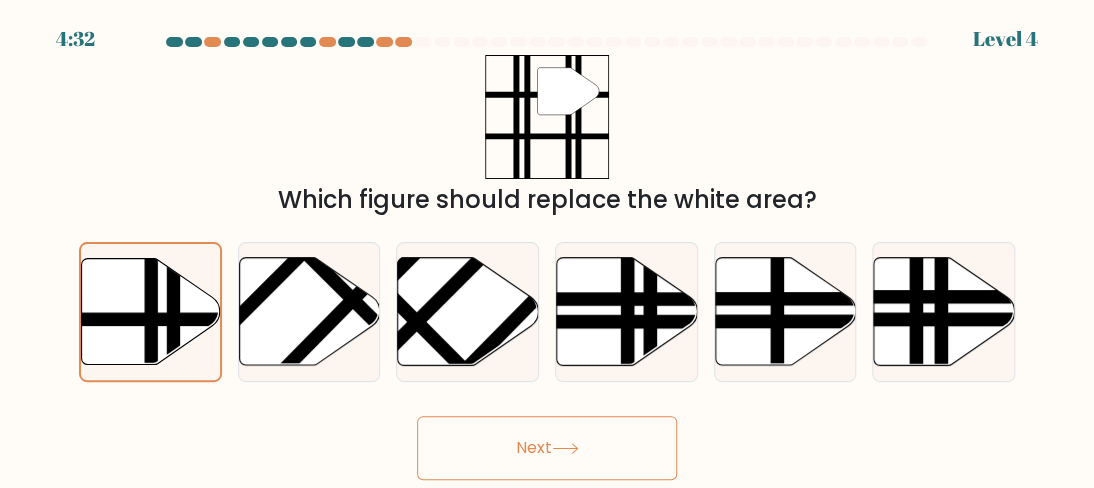 click on "Next" at bounding box center [547, 448] 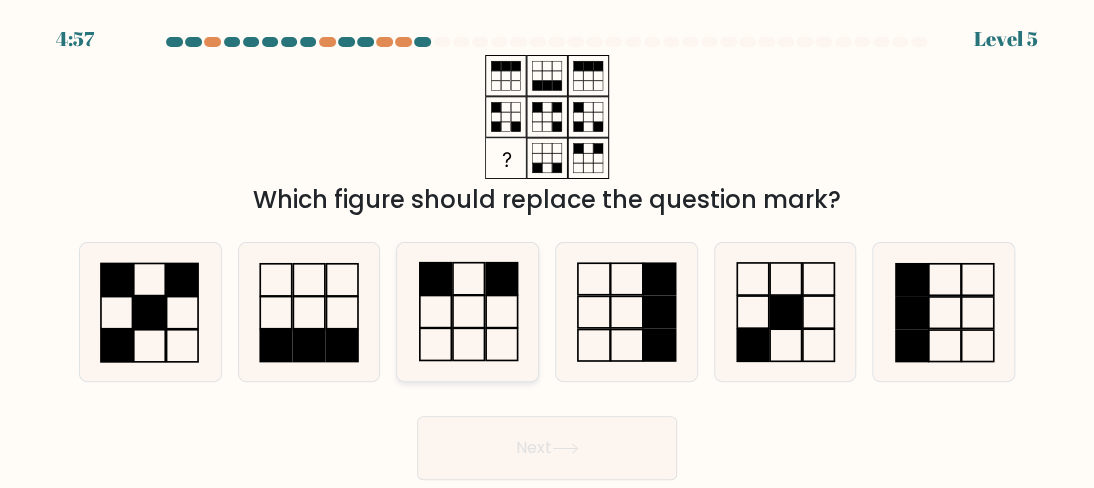 click 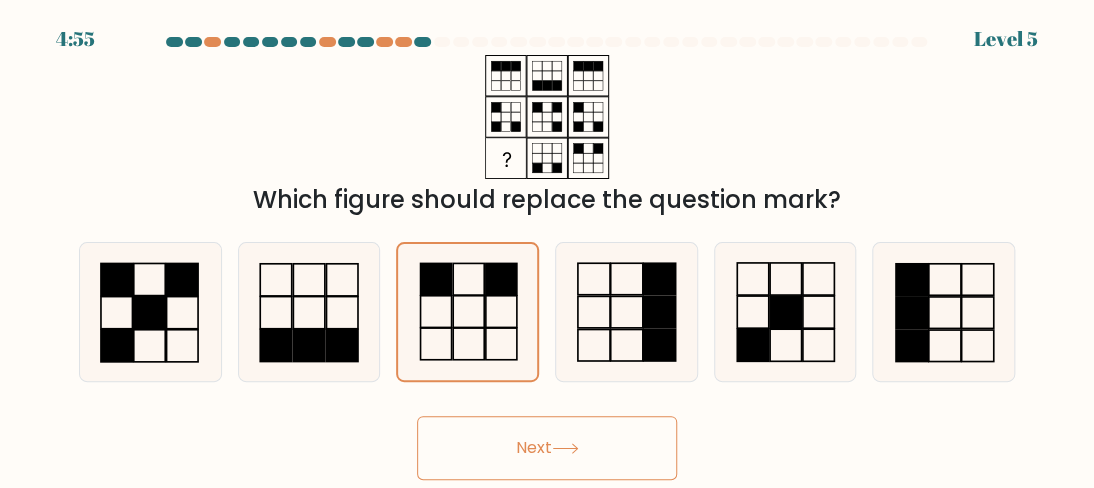 click on "Next" at bounding box center (547, 448) 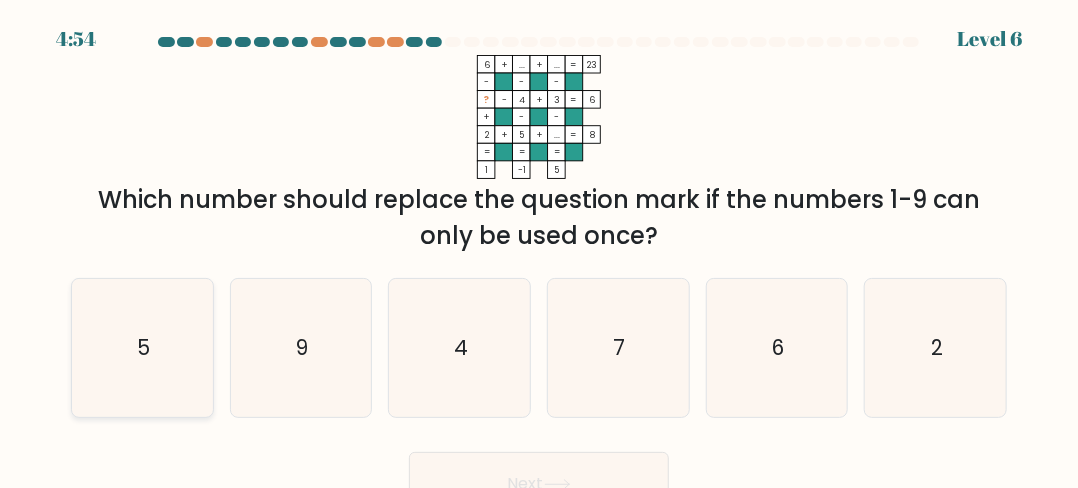 click on "5" 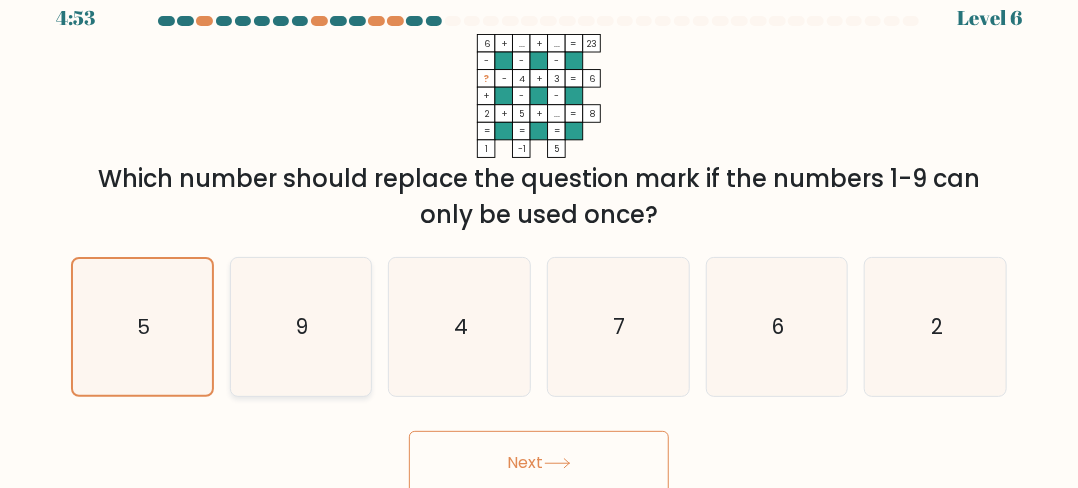 scroll, scrollTop: 28, scrollLeft: 0, axis: vertical 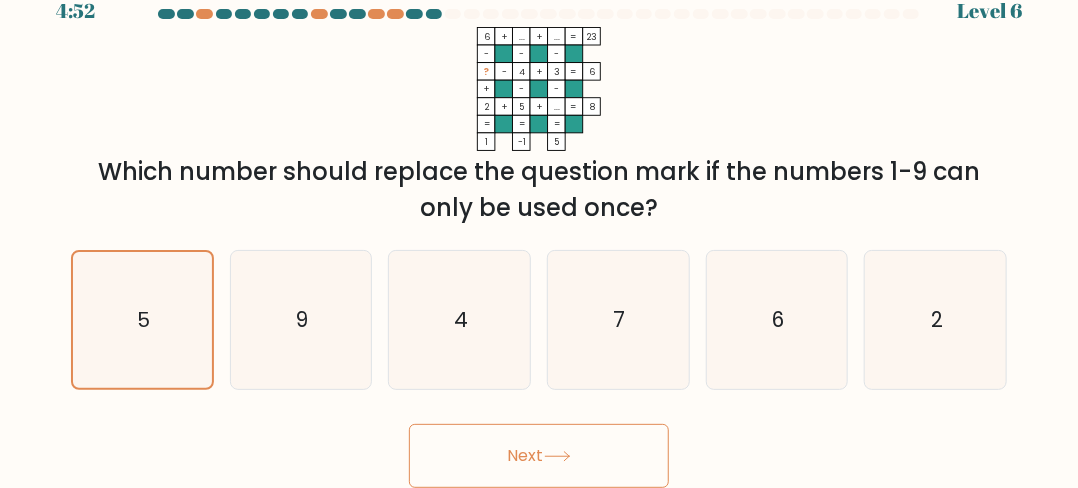 click 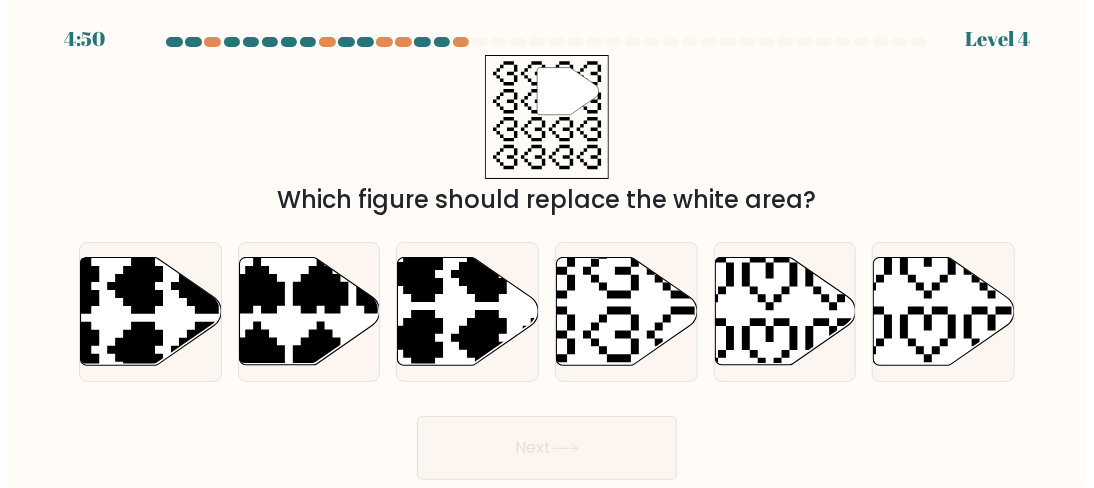 scroll, scrollTop: 0, scrollLeft: 0, axis: both 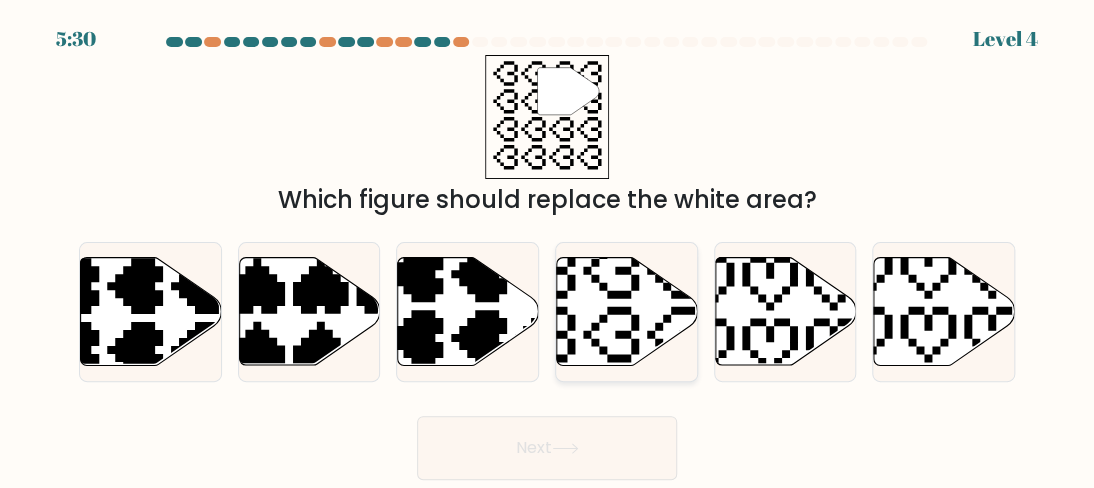 click 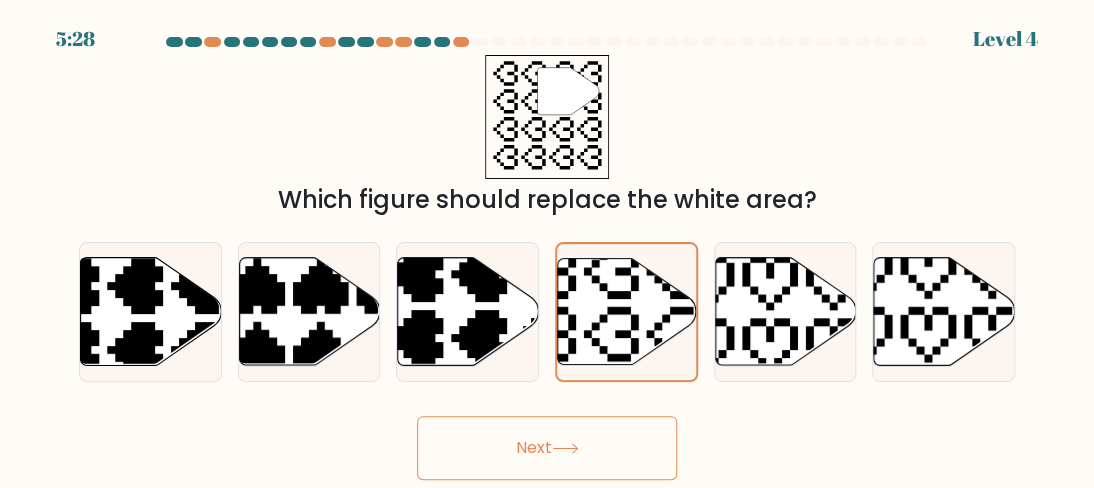 click on "Next" at bounding box center (547, 448) 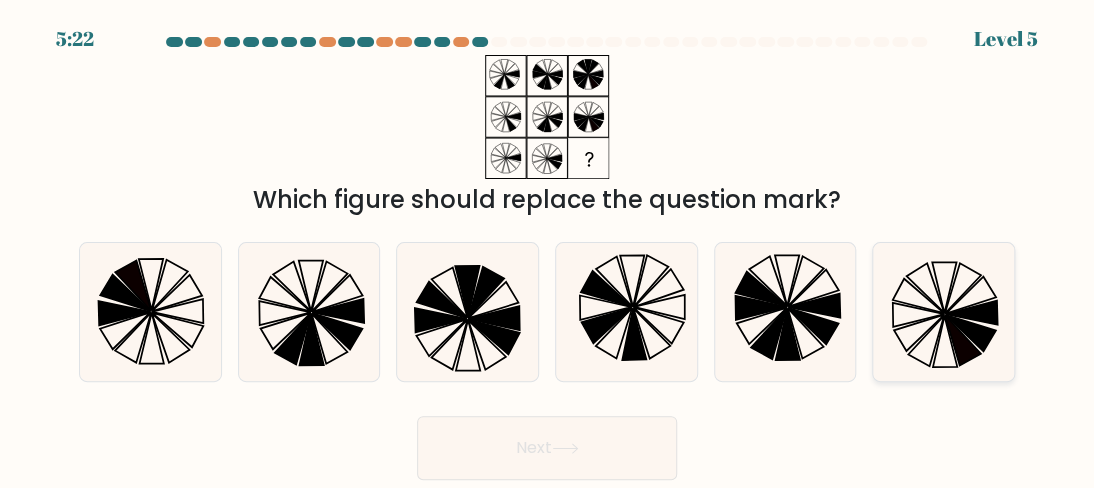 click 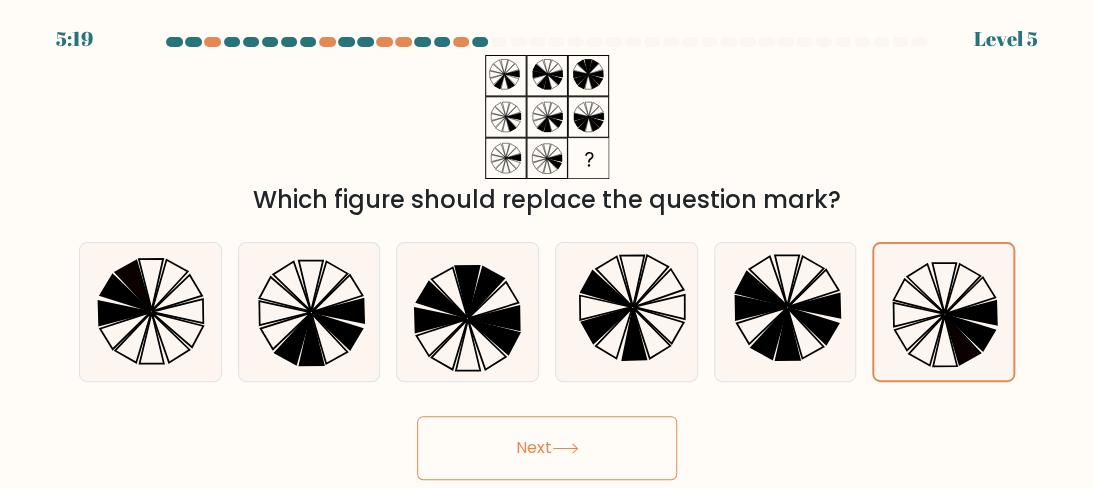 click on "Next" at bounding box center (547, 448) 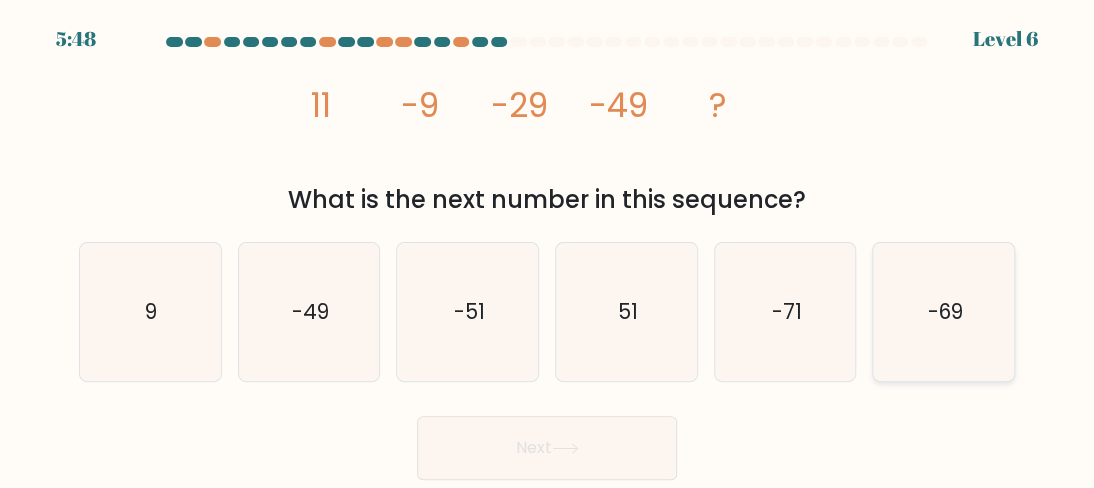 click on "-69" 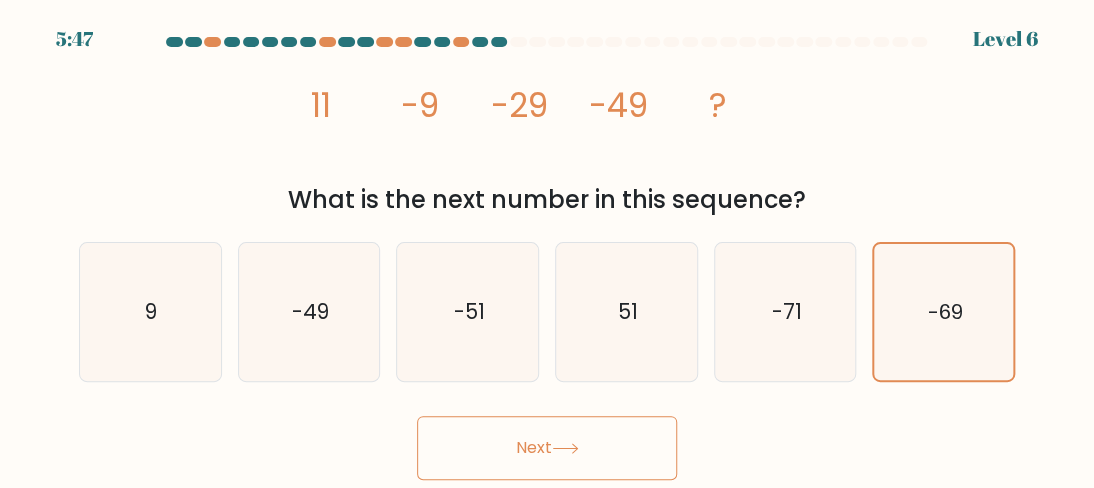 click on "Next" at bounding box center [547, 448] 